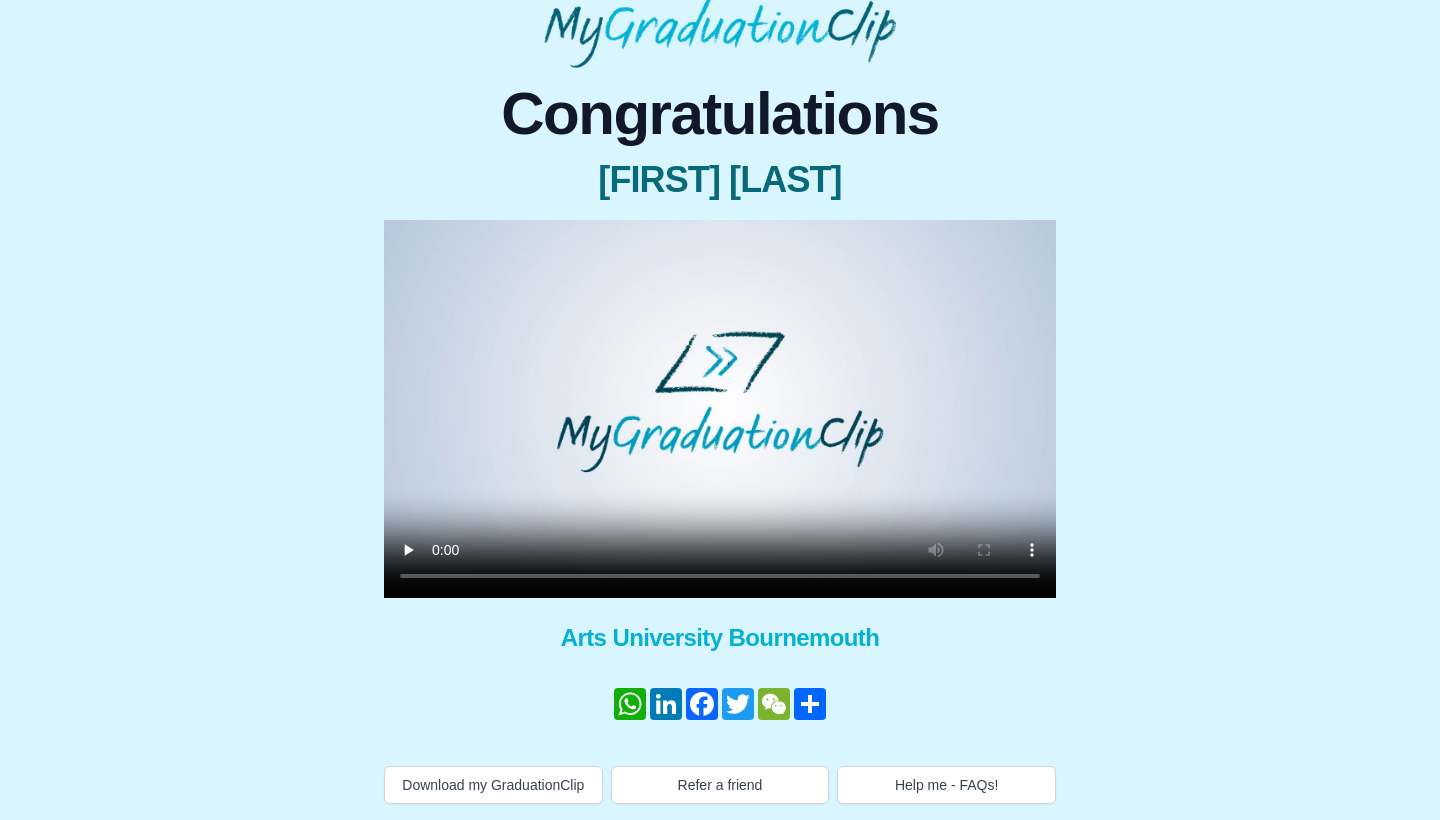 scroll, scrollTop: 121, scrollLeft: 0, axis: vertical 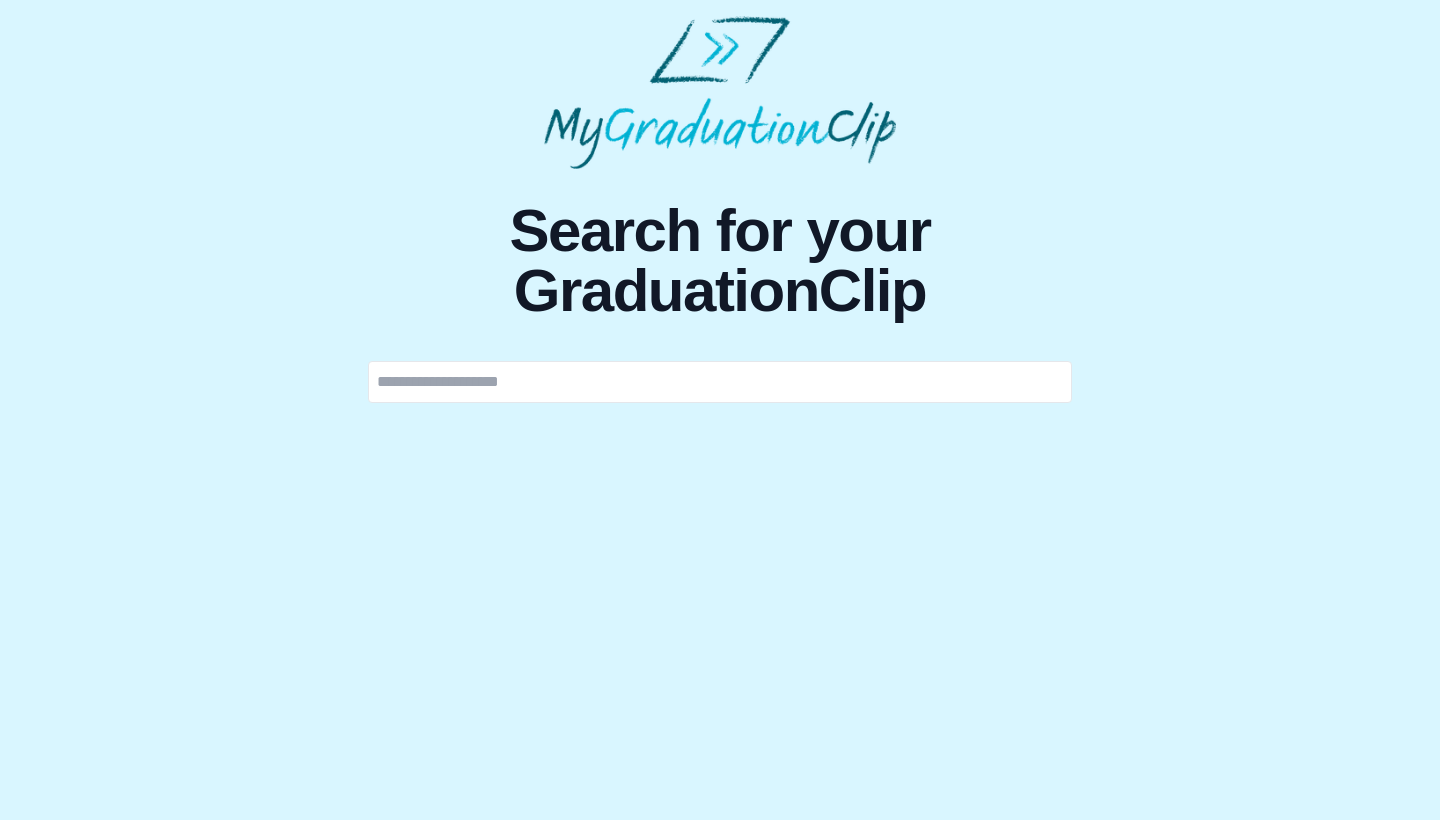 click at bounding box center (720, 382) 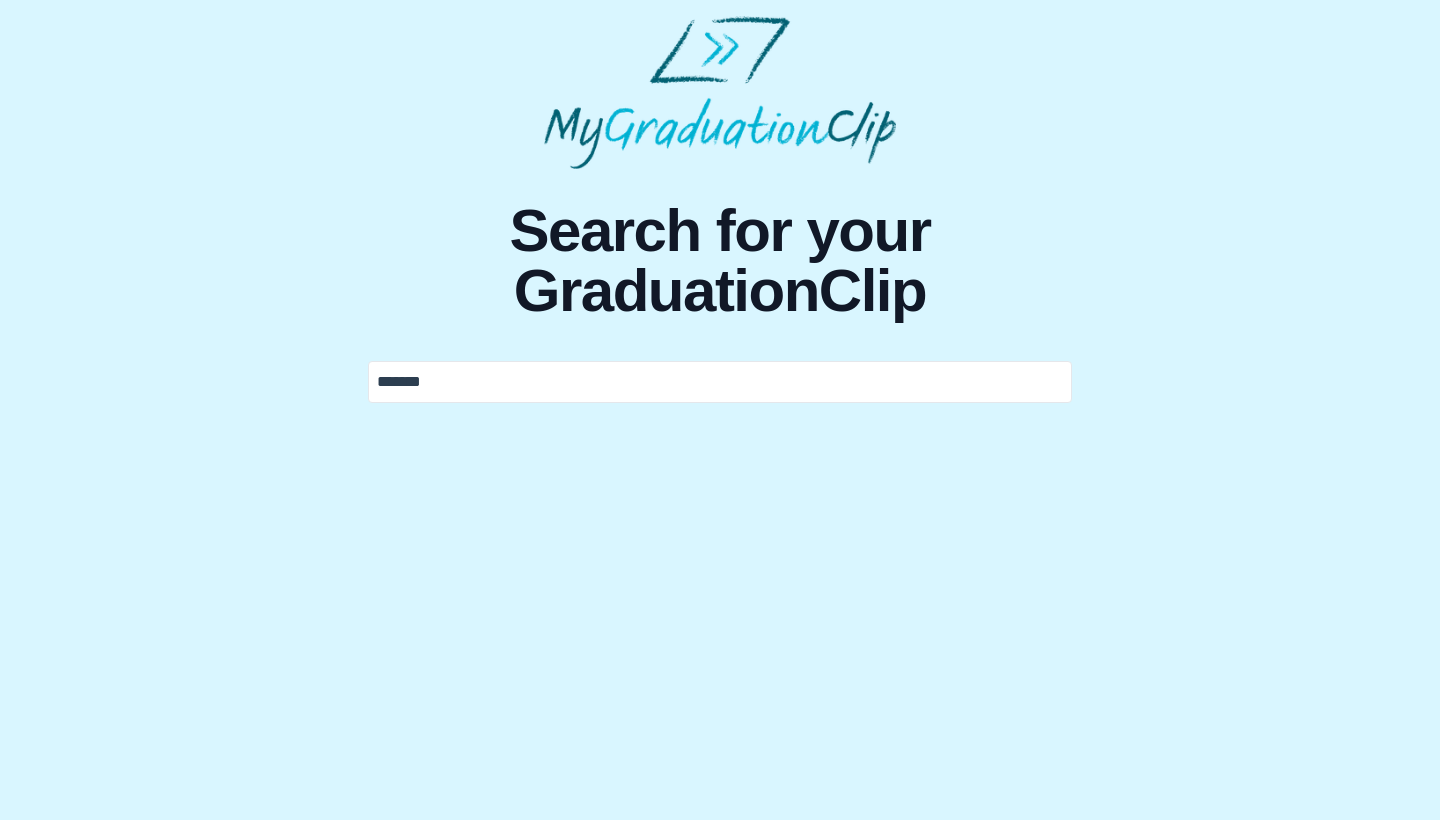 type on "*******" 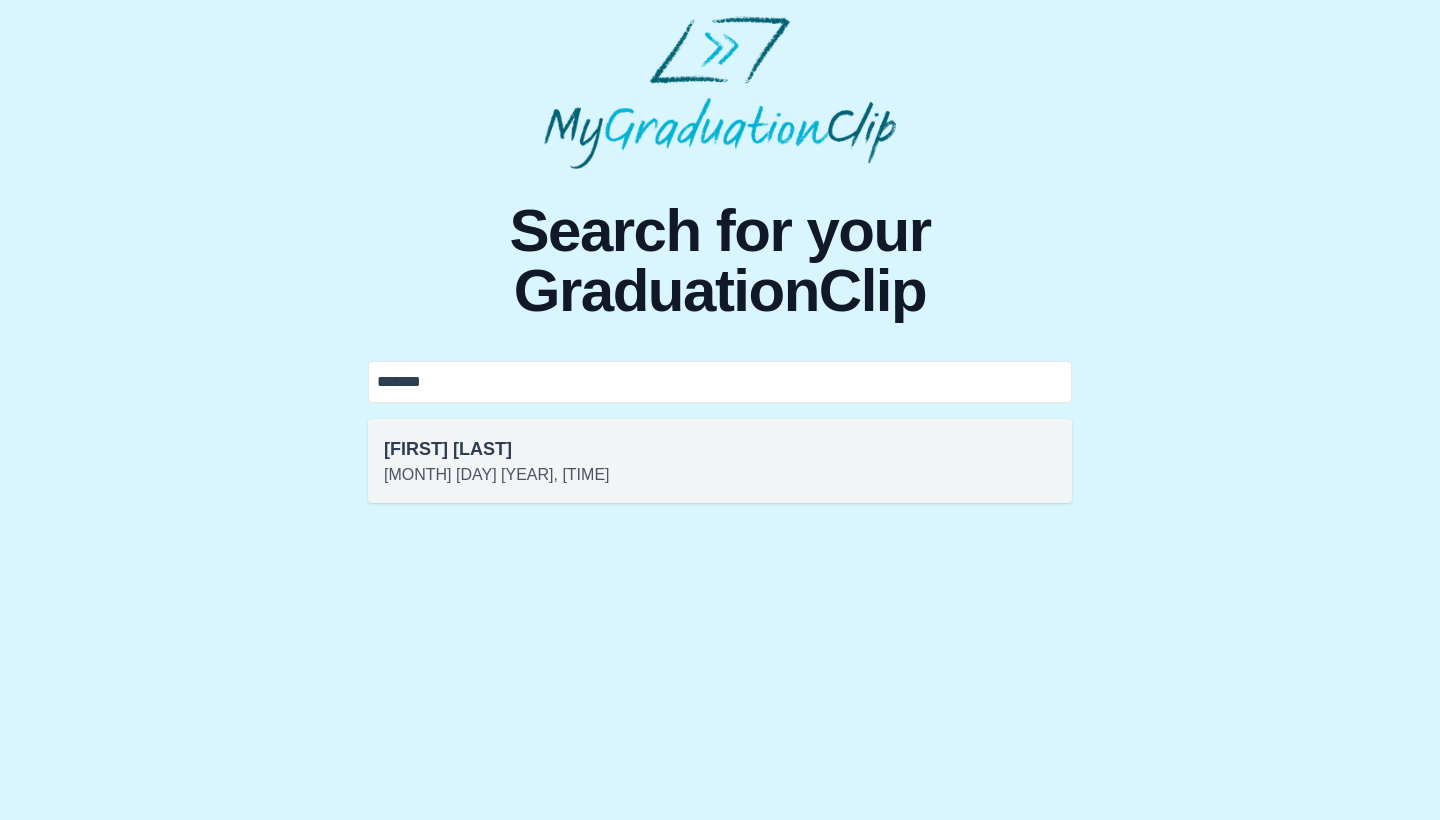 click on "[FIRST] [LAST] [MONTH] [DAY] [YEAR], [TIME]" at bounding box center (720, 461) 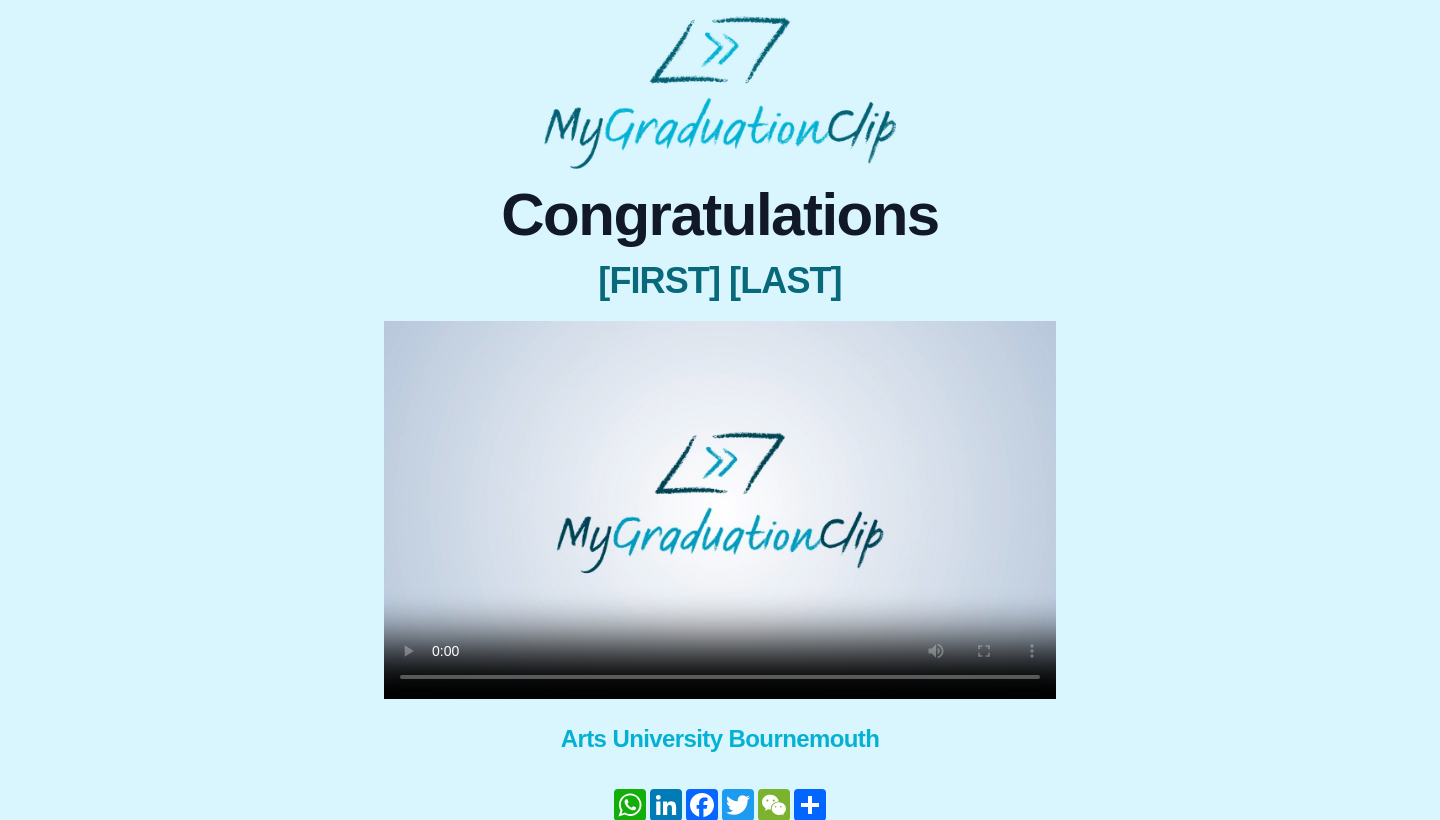 click at bounding box center (720, 510) 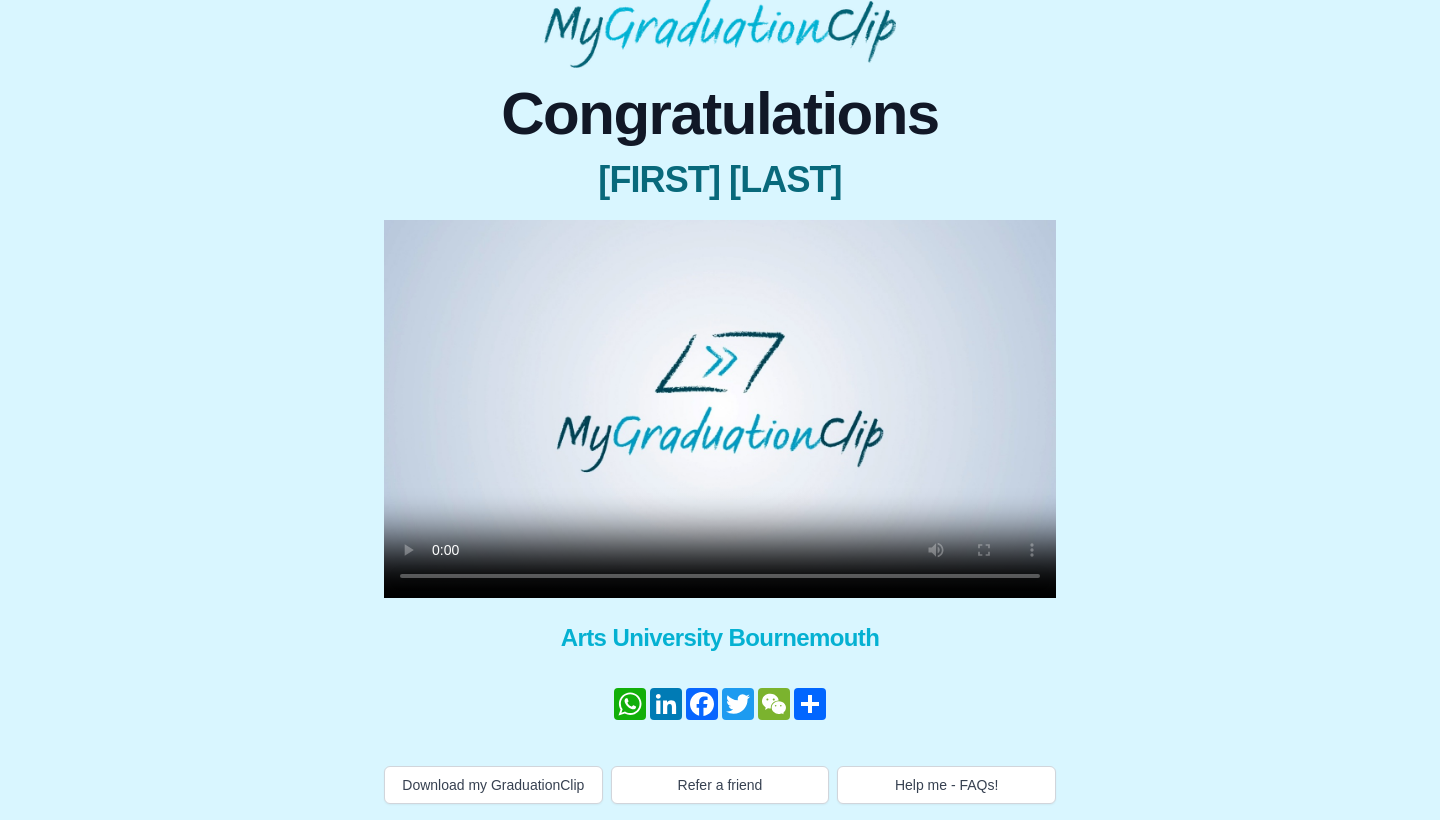 scroll, scrollTop: 121, scrollLeft: 0, axis: vertical 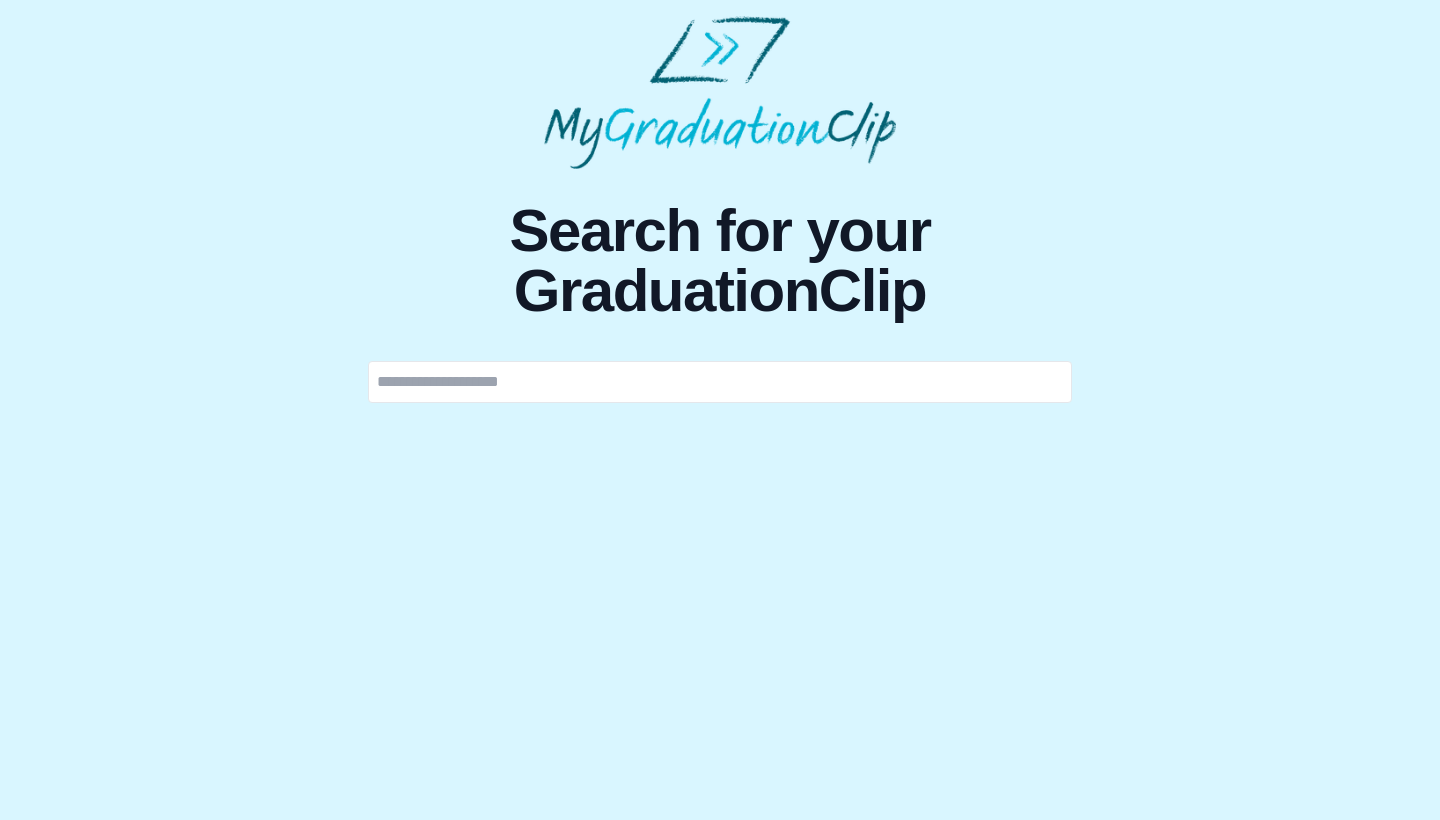 click at bounding box center (720, 382) 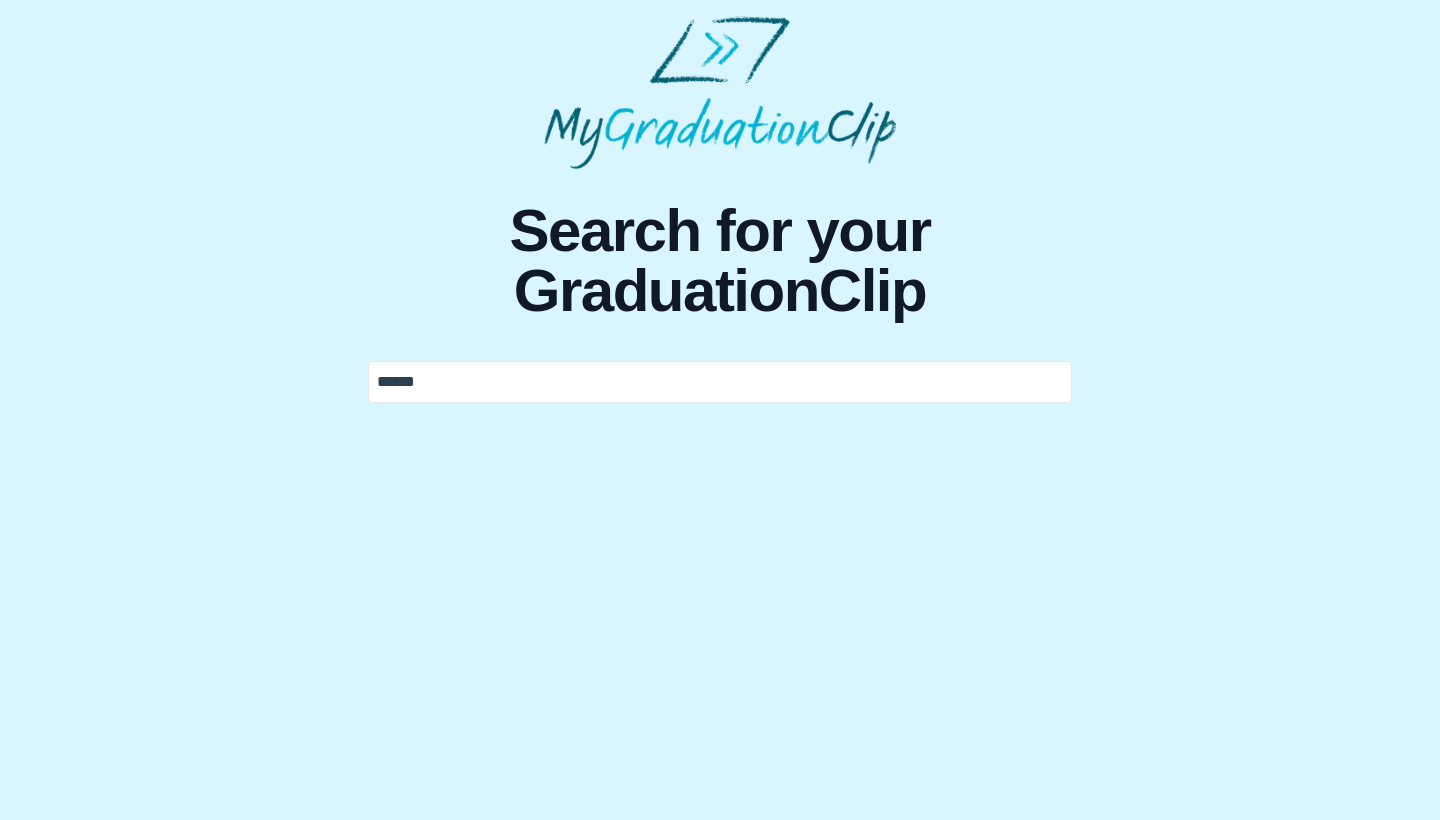 type on "******" 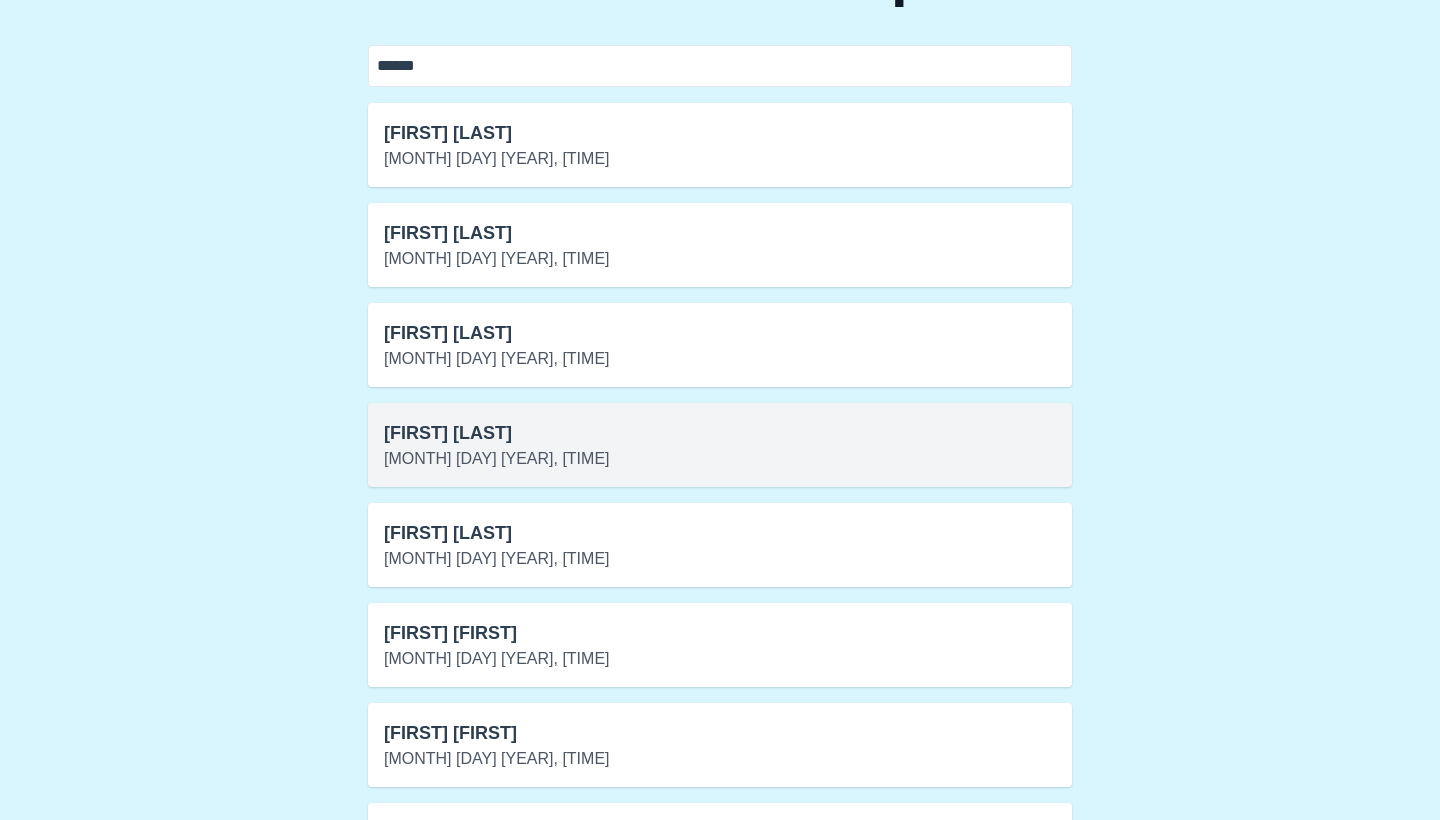 scroll, scrollTop: 307, scrollLeft: 0, axis: vertical 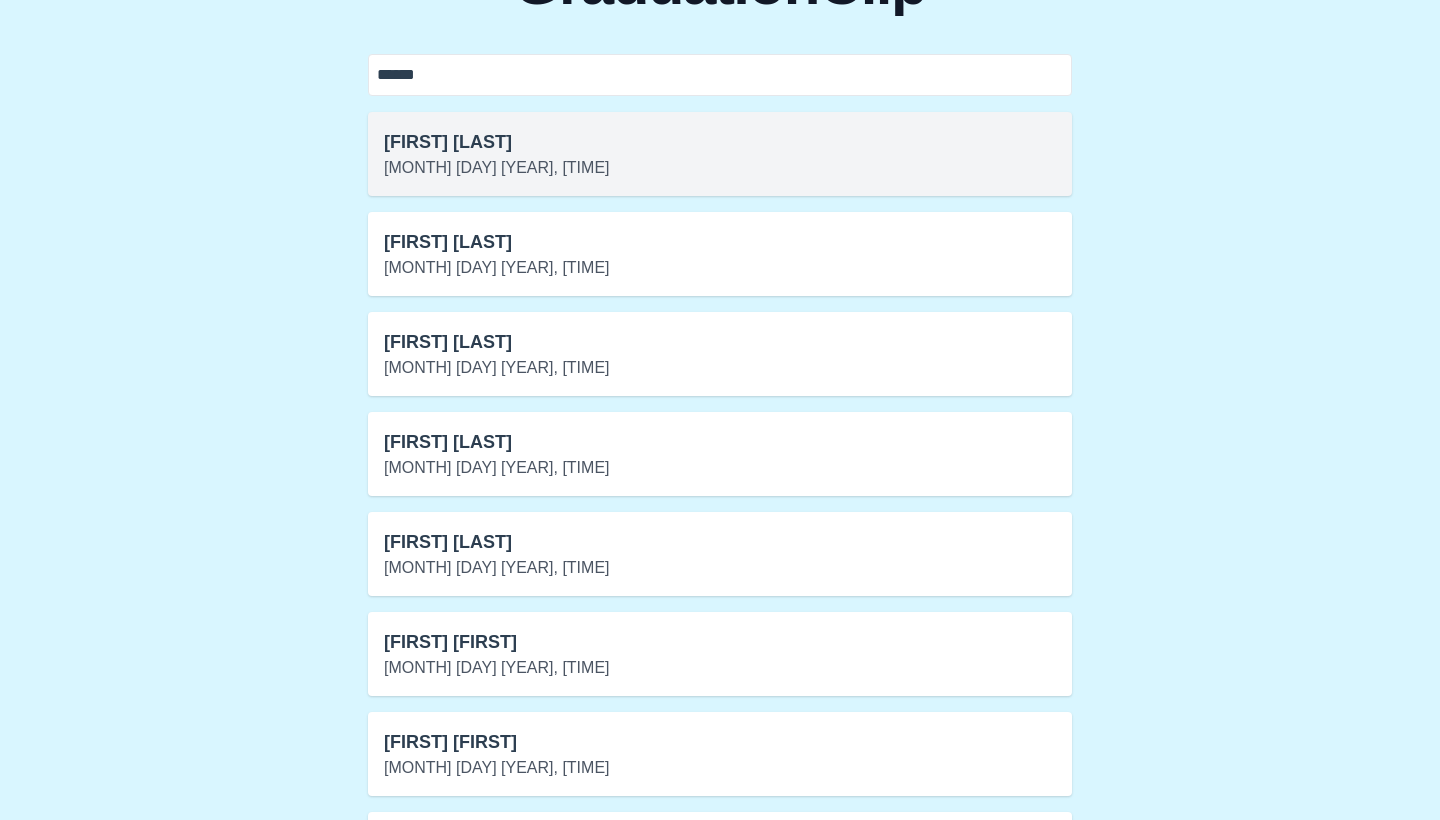 click on "[MONTH] [DAY] [YEAR], [TIME]" at bounding box center (720, 168) 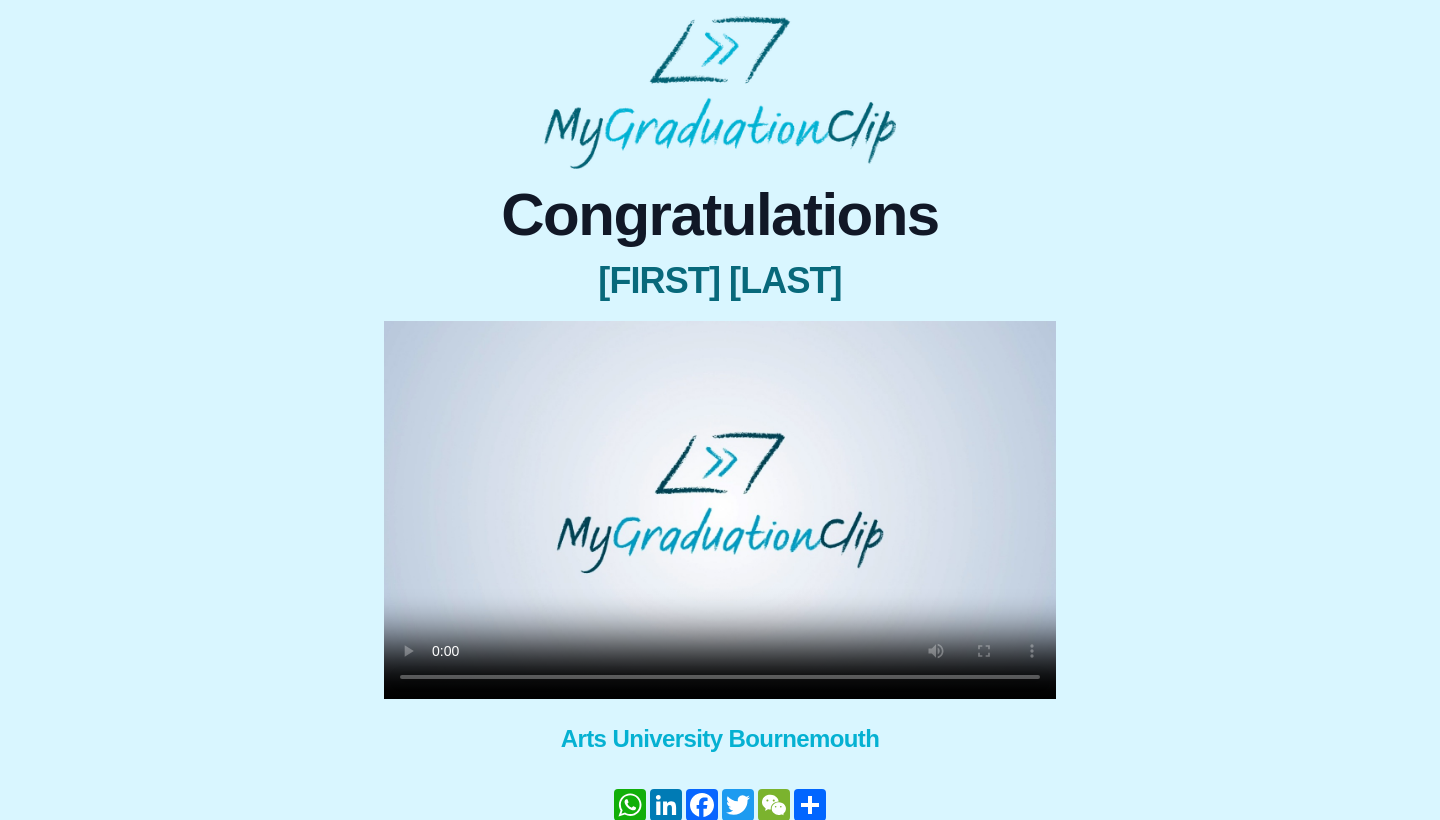 click at bounding box center (720, 510) 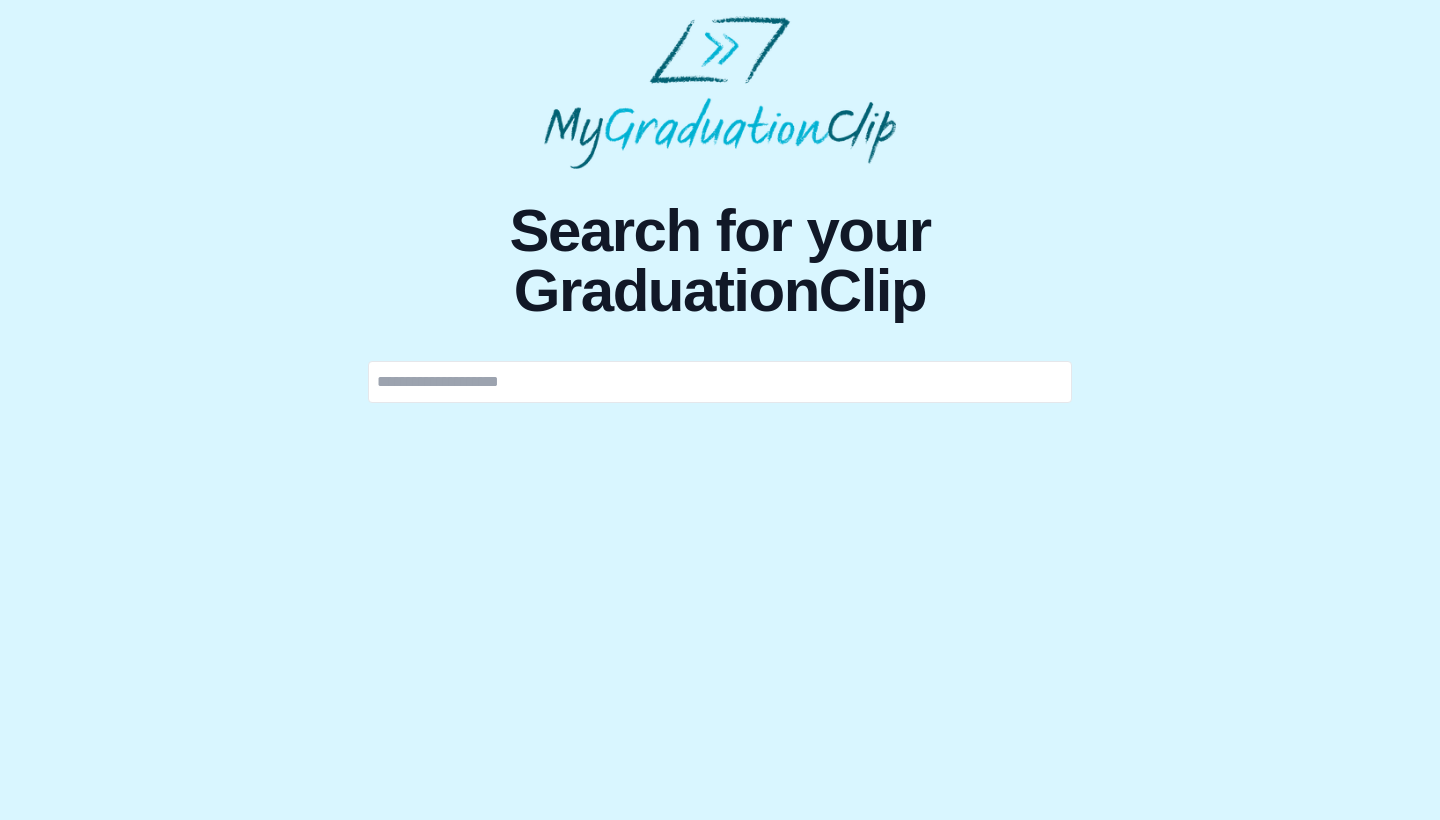 click at bounding box center [720, 382] 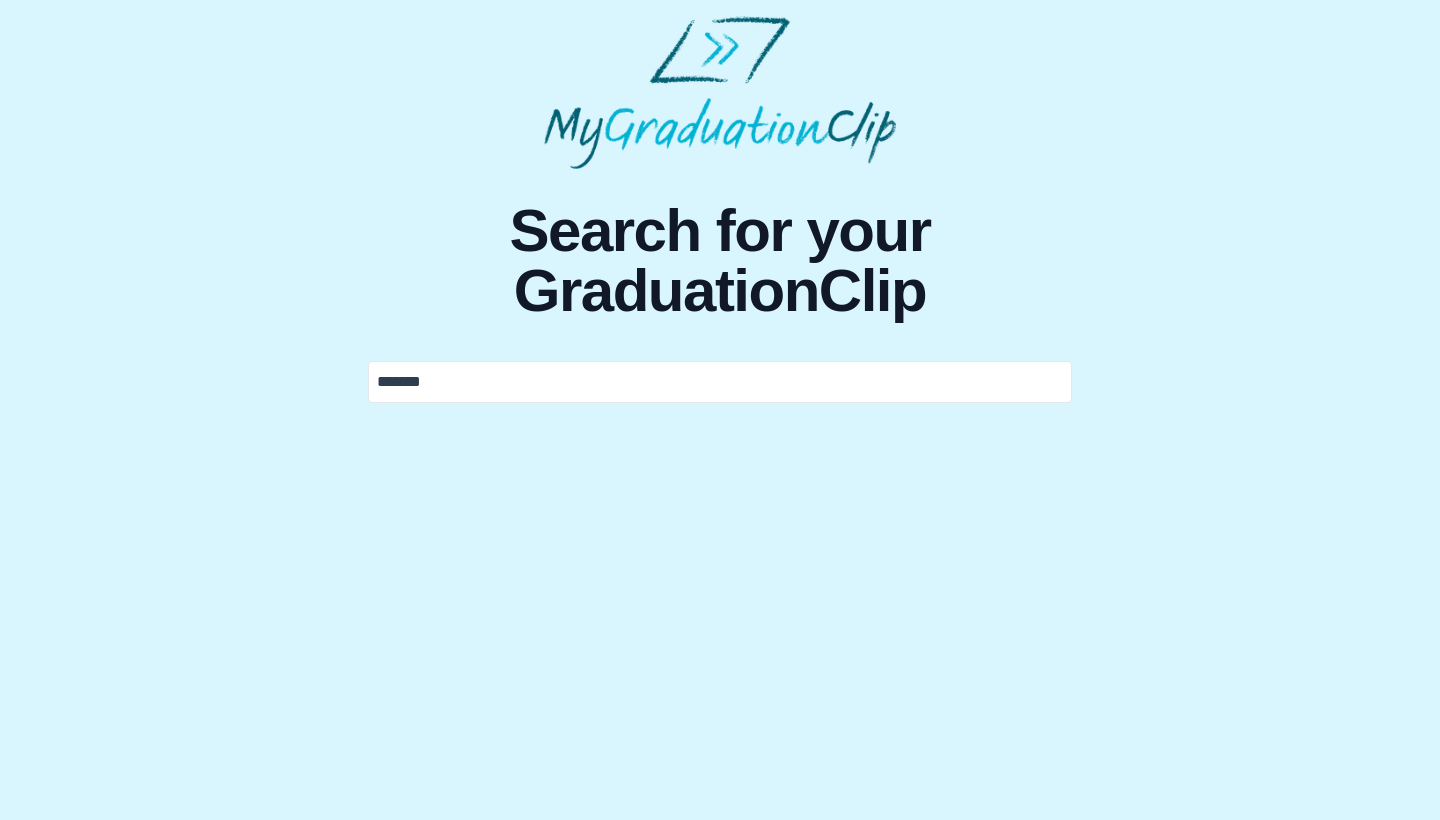 type on "*******" 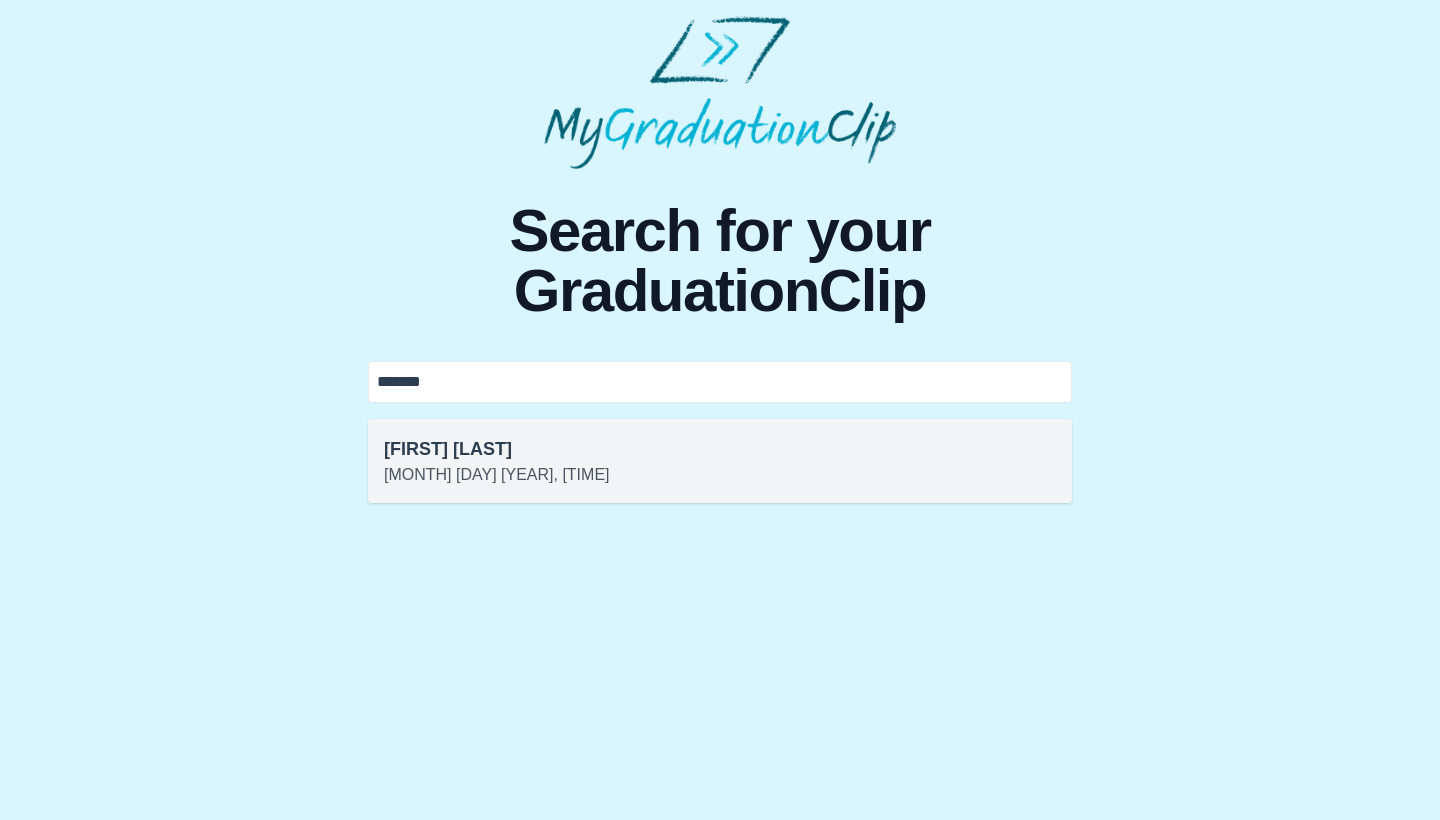 click on "[FIRST] [LAST]" at bounding box center [720, 449] 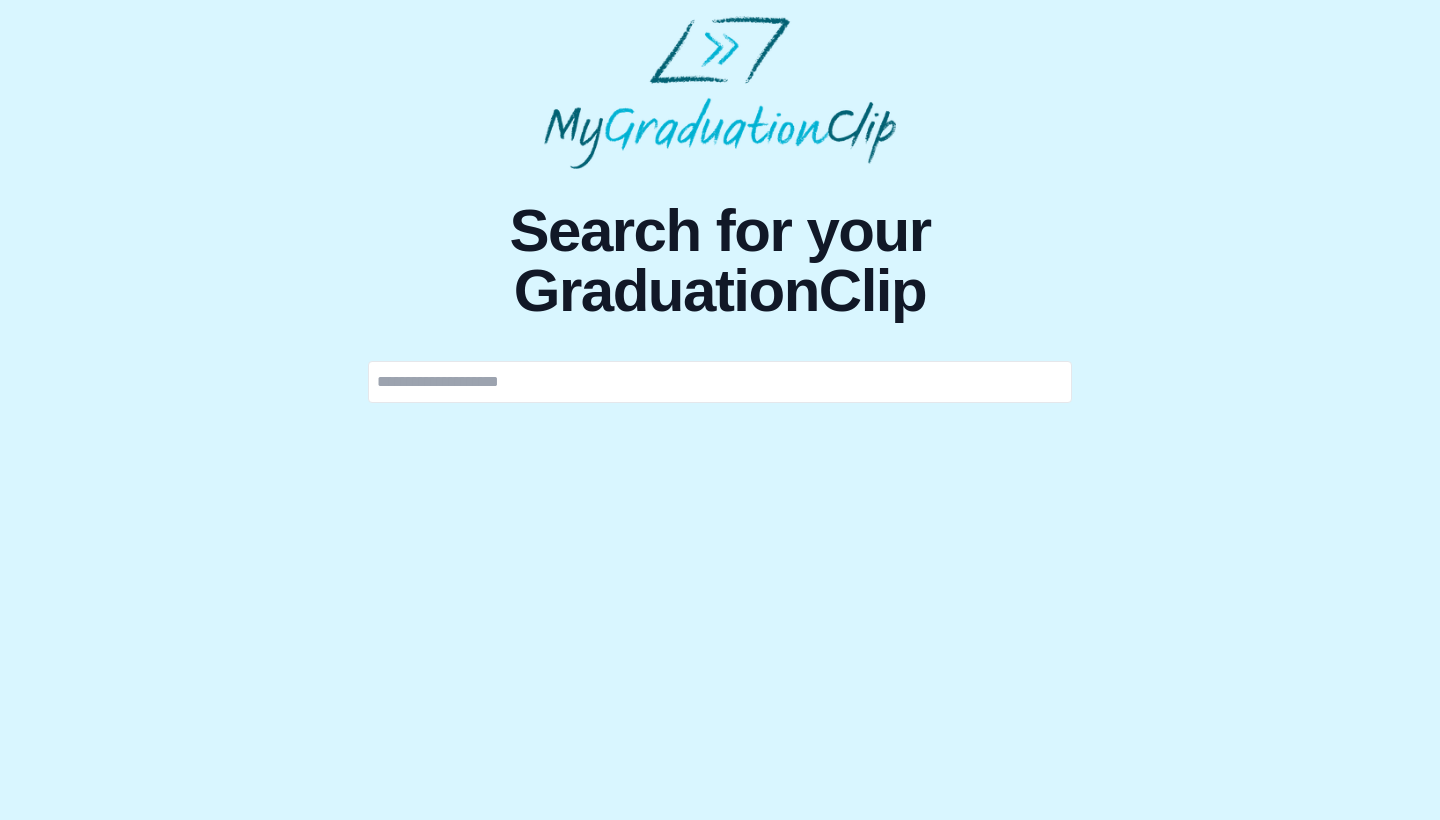 click at bounding box center [720, 382] 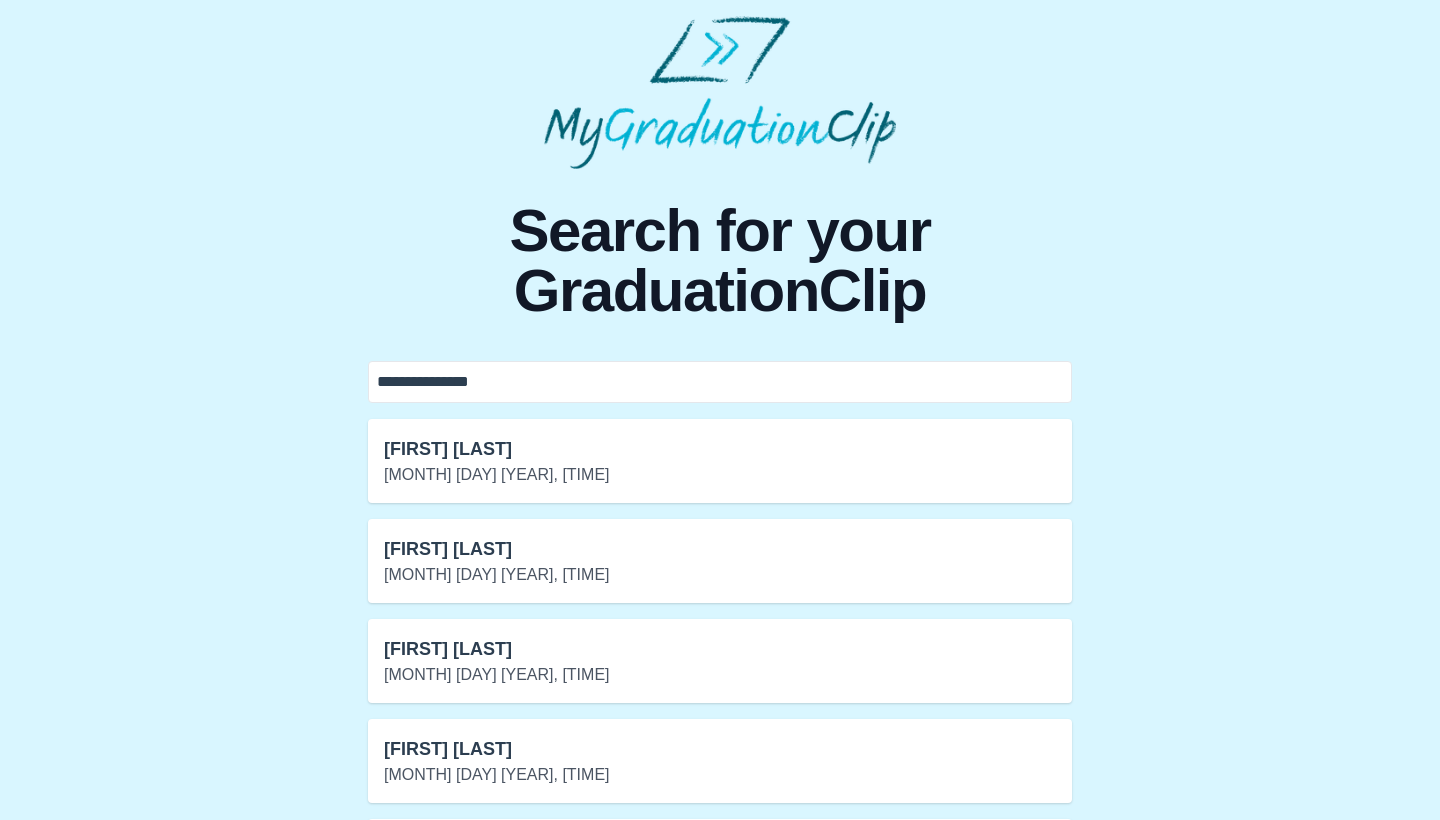 type on "**********" 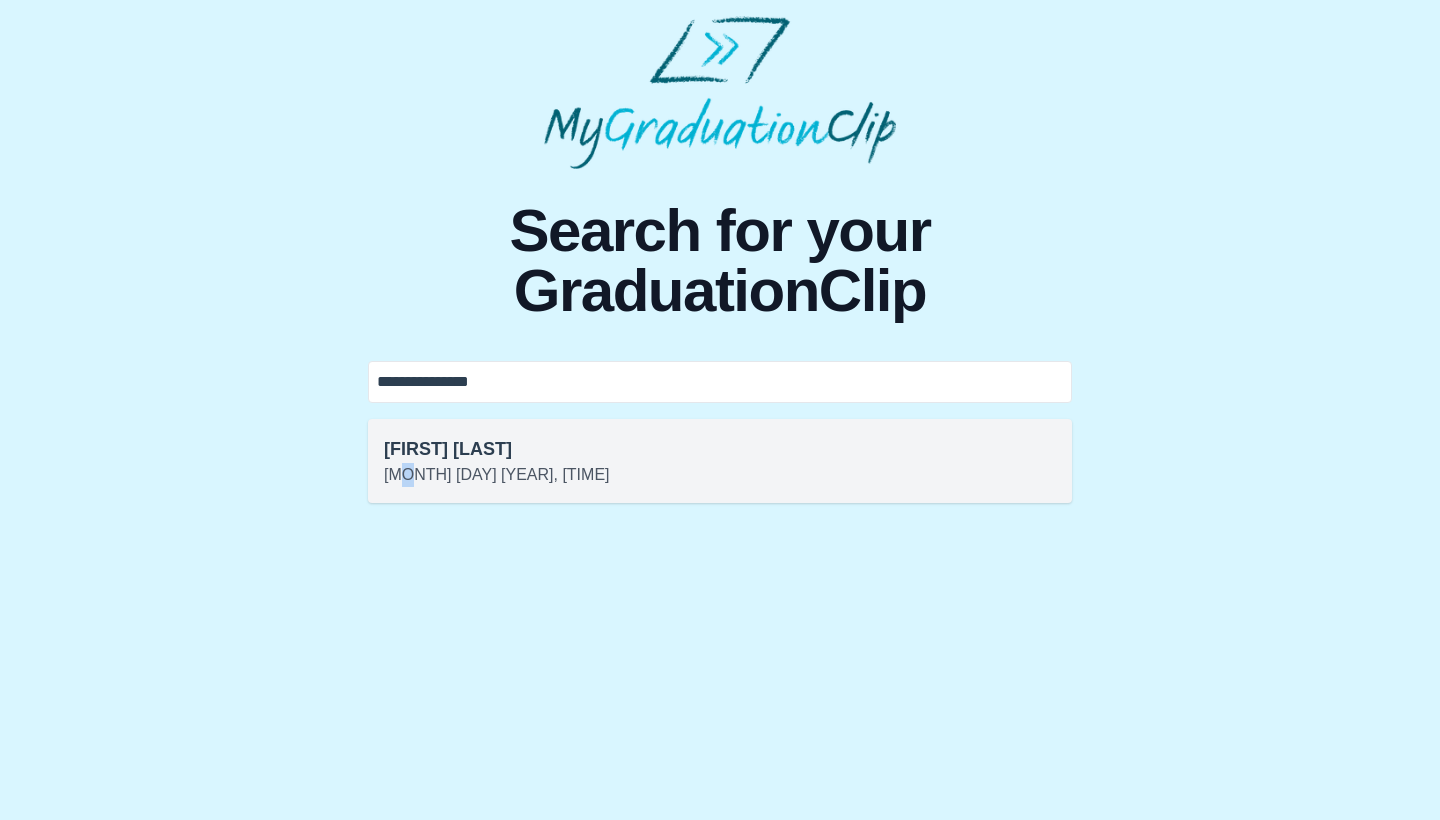 click on "[MONTH] [DAY] [YEAR], [TIME]" at bounding box center [720, 475] 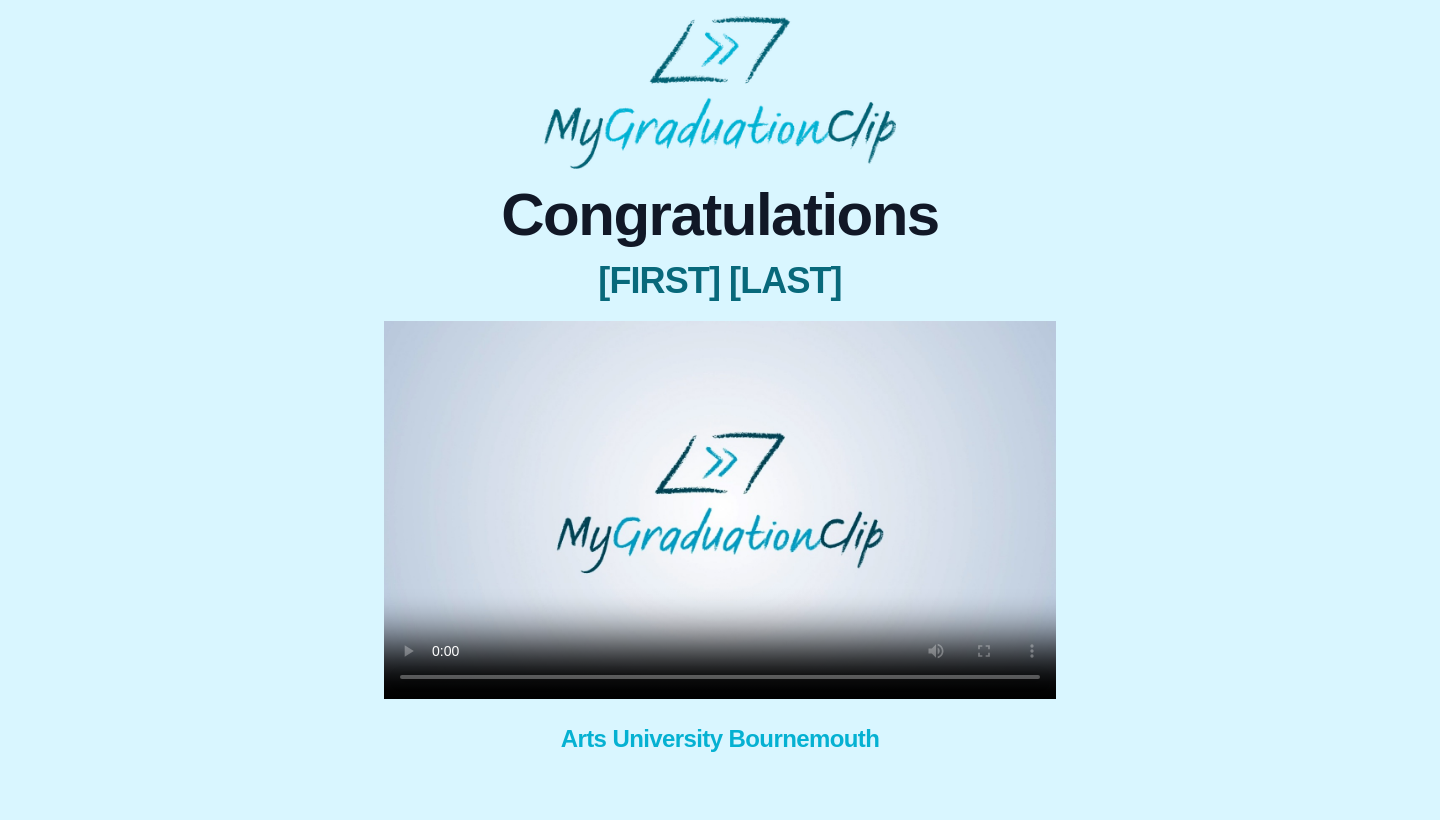 click at bounding box center (720, 510) 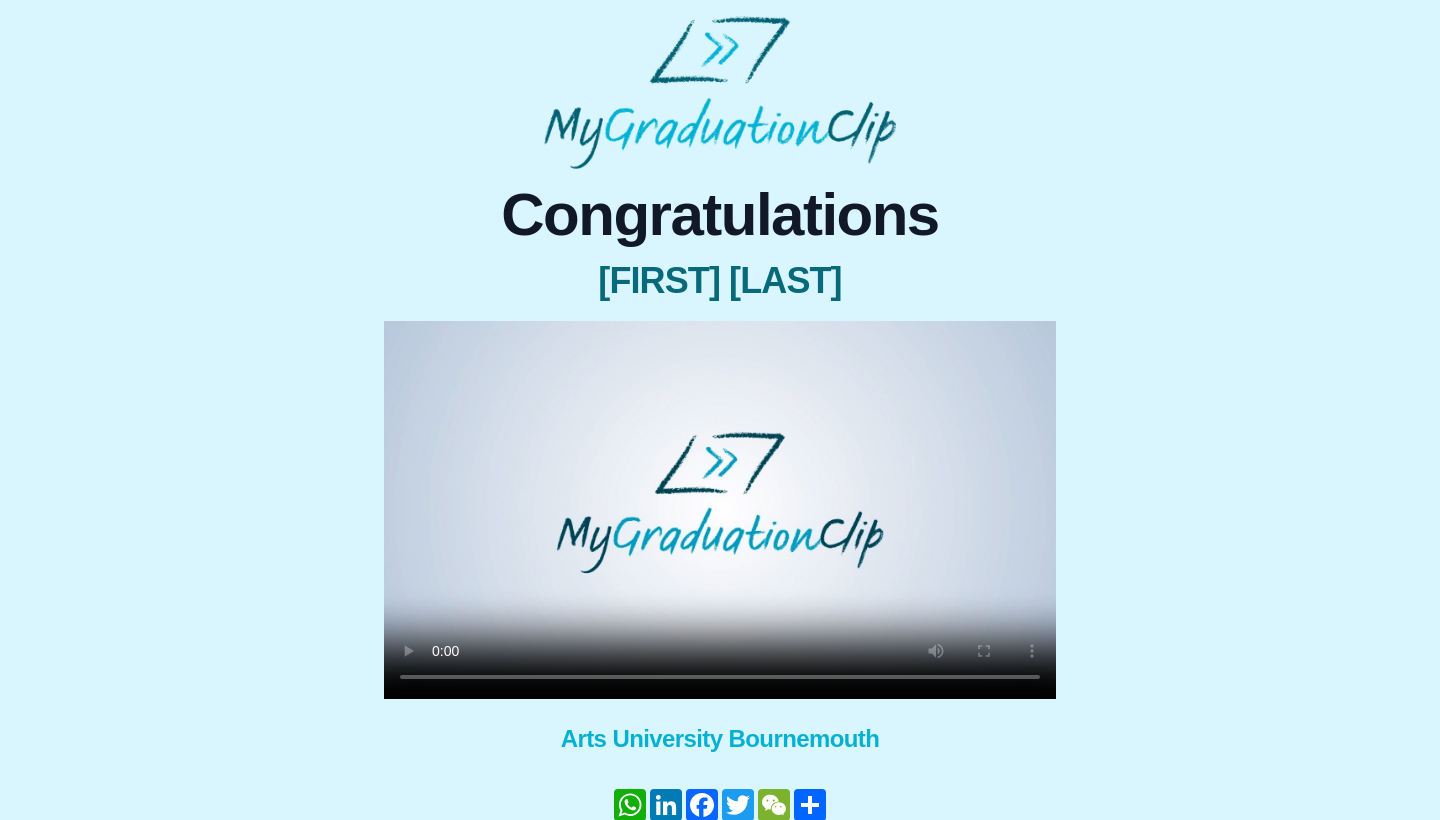 click at bounding box center [720, 510] 